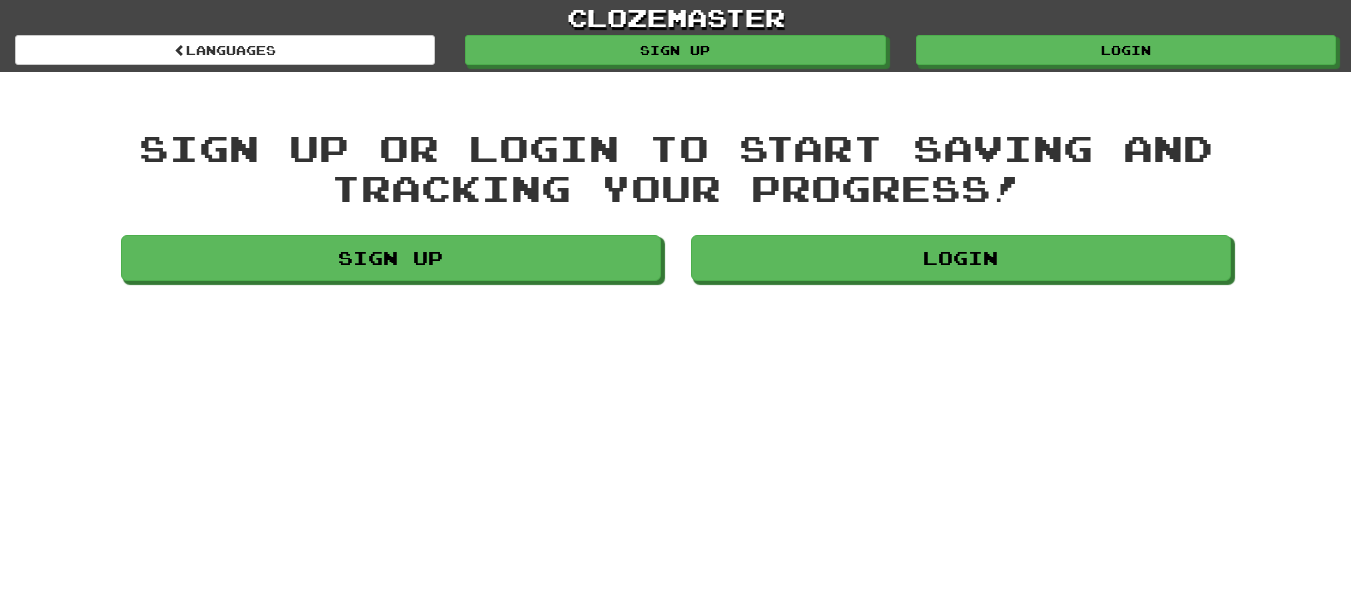scroll, scrollTop: 0, scrollLeft: 0, axis: both 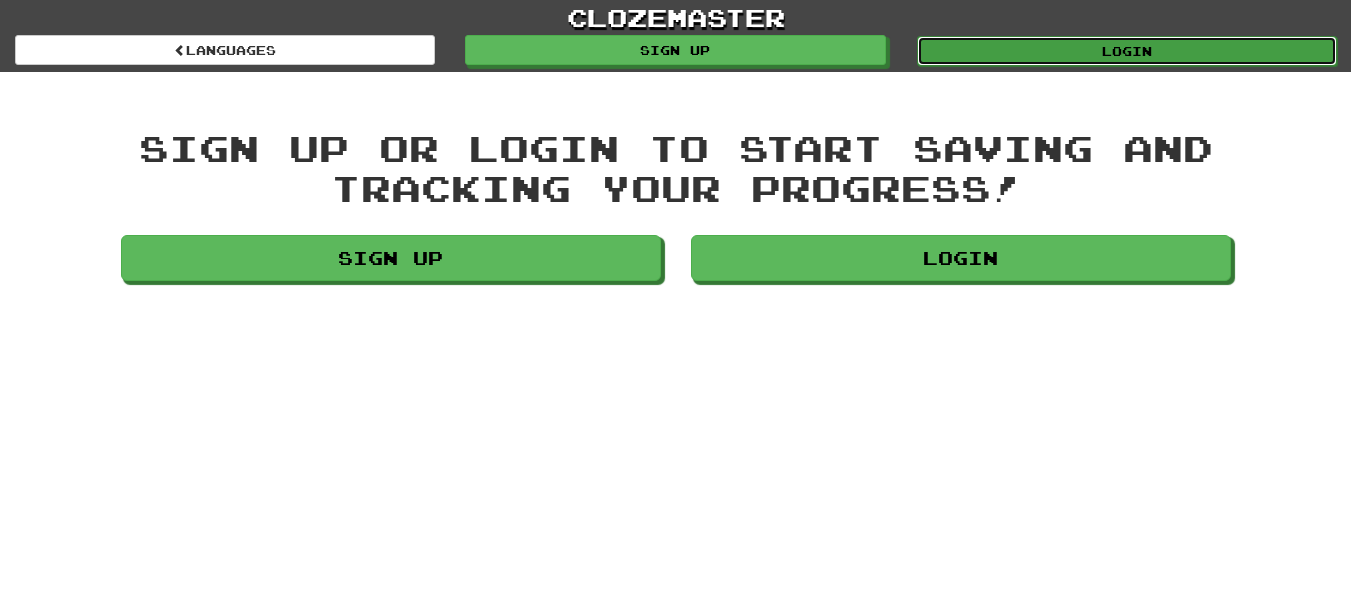 click on "Login" at bounding box center [1127, 51] 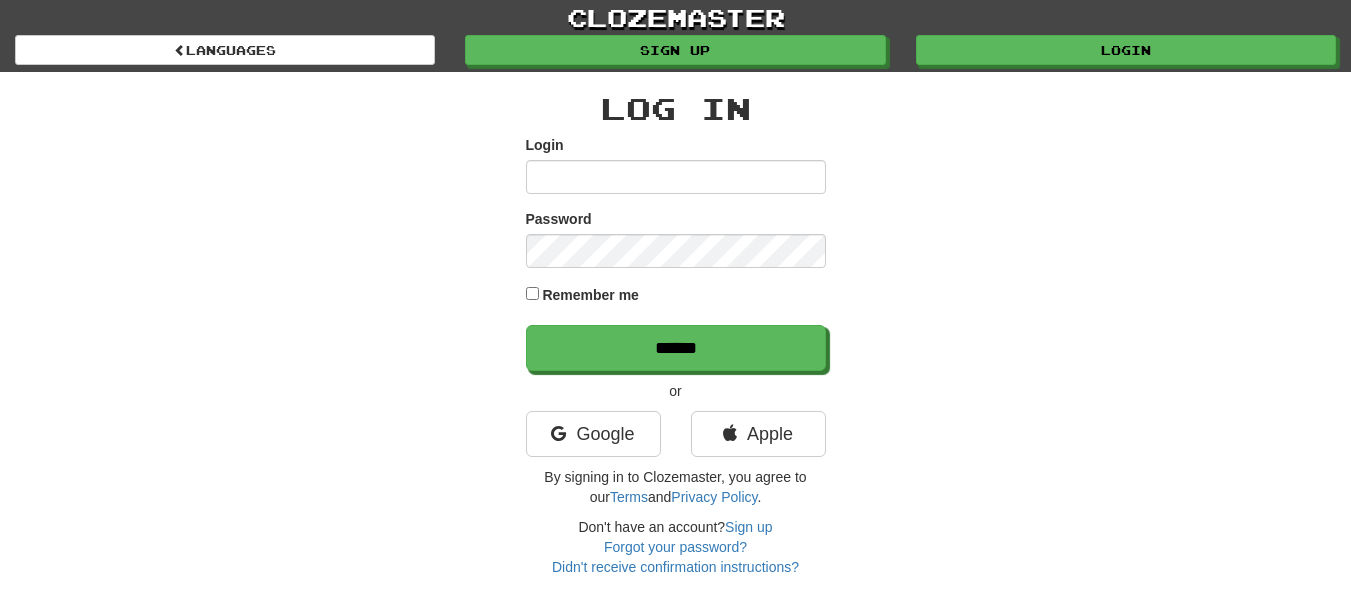 scroll, scrollTop: 0, scrollLeft: 0, axis: both 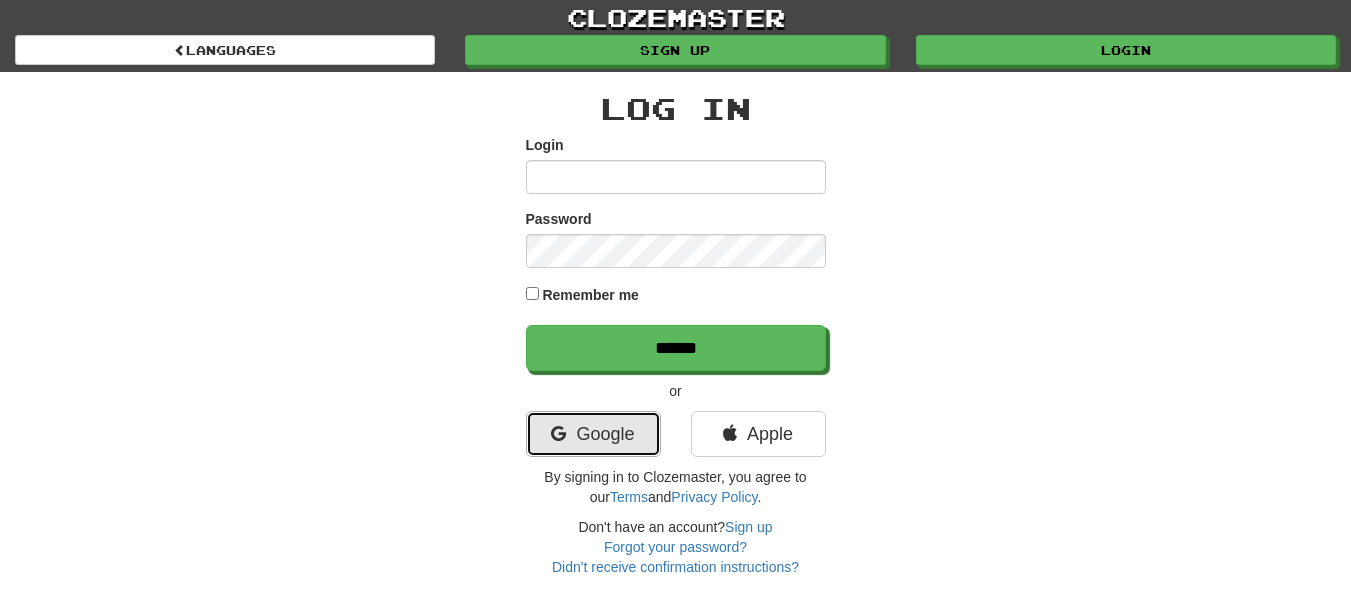 click on "Google" at bounding box center [593, 434] 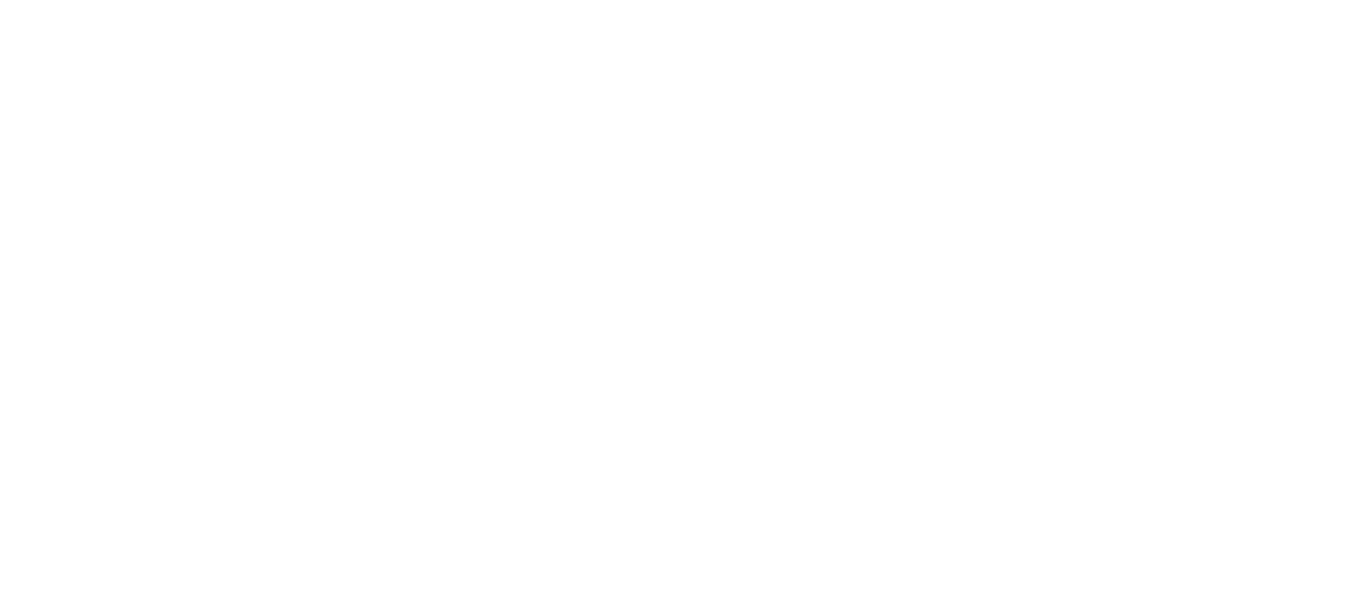 scroll, scrollTop: 0, scrollLeft: 0, axis: both 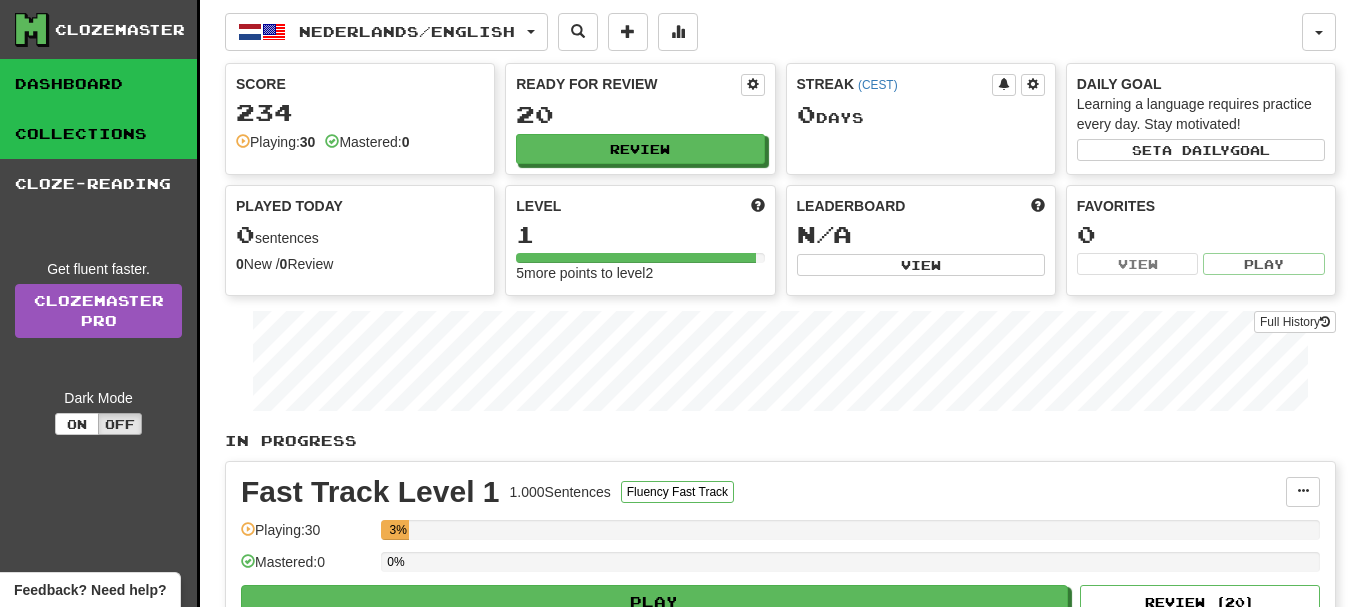 click on "Collections" at bounding box center [98, 134] 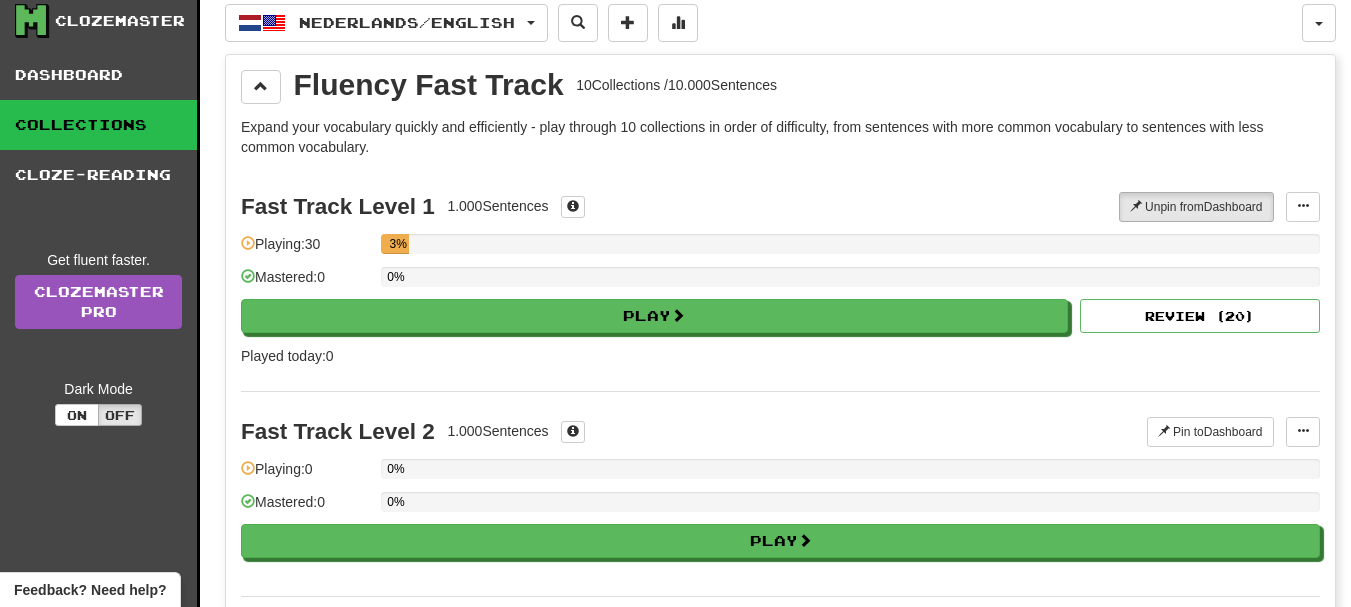 scroll, scrollTop: 0, scrollLeft: 0, axis: both 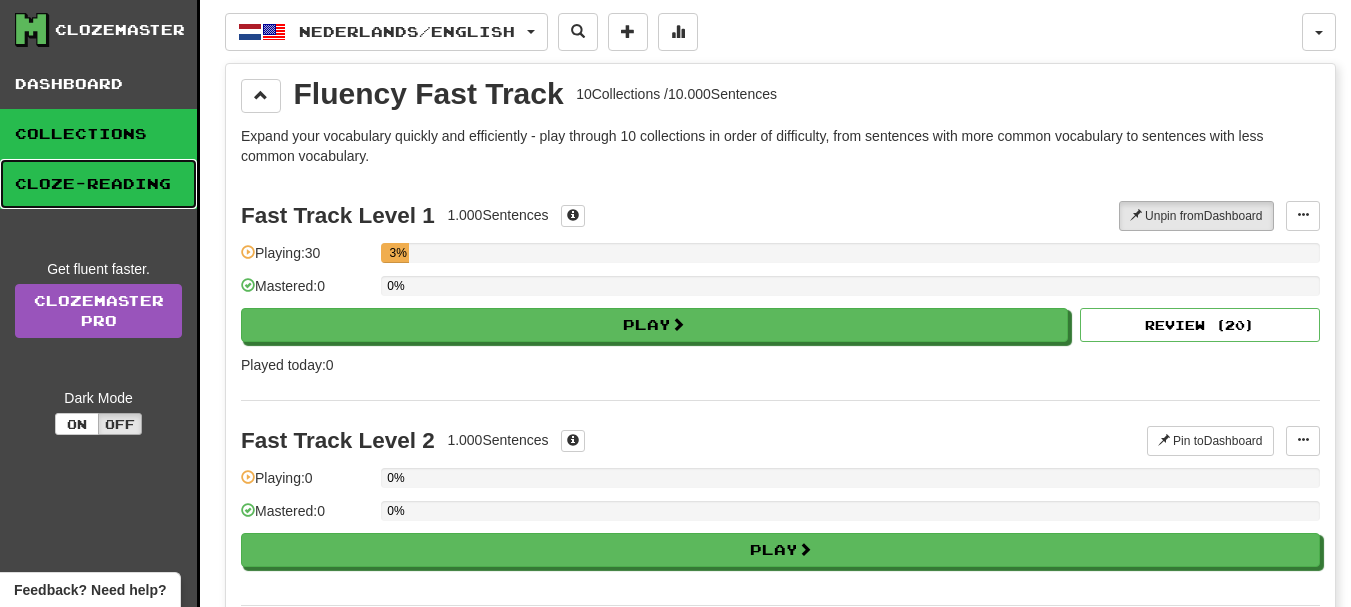 click on "Cloze-Reading" at bounding box center (98, 184) 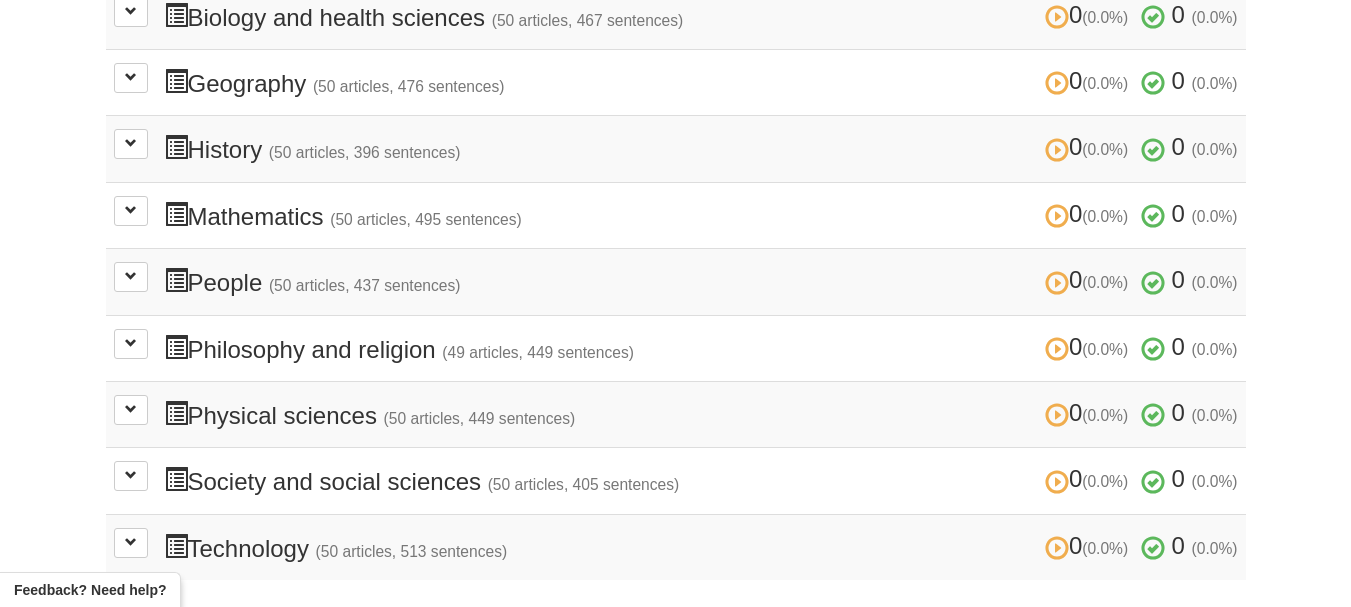 scroll, scrollTop: 700, scrollLeft: 0, axis: vertical 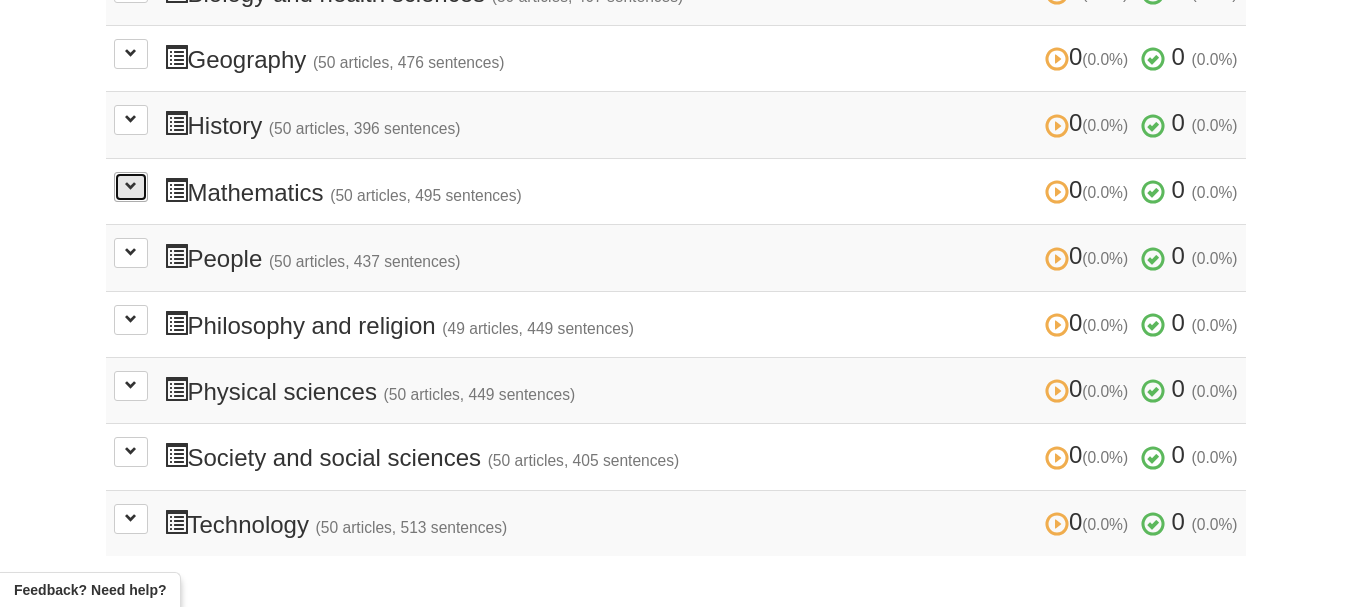 click at bounding box center [131, 186] 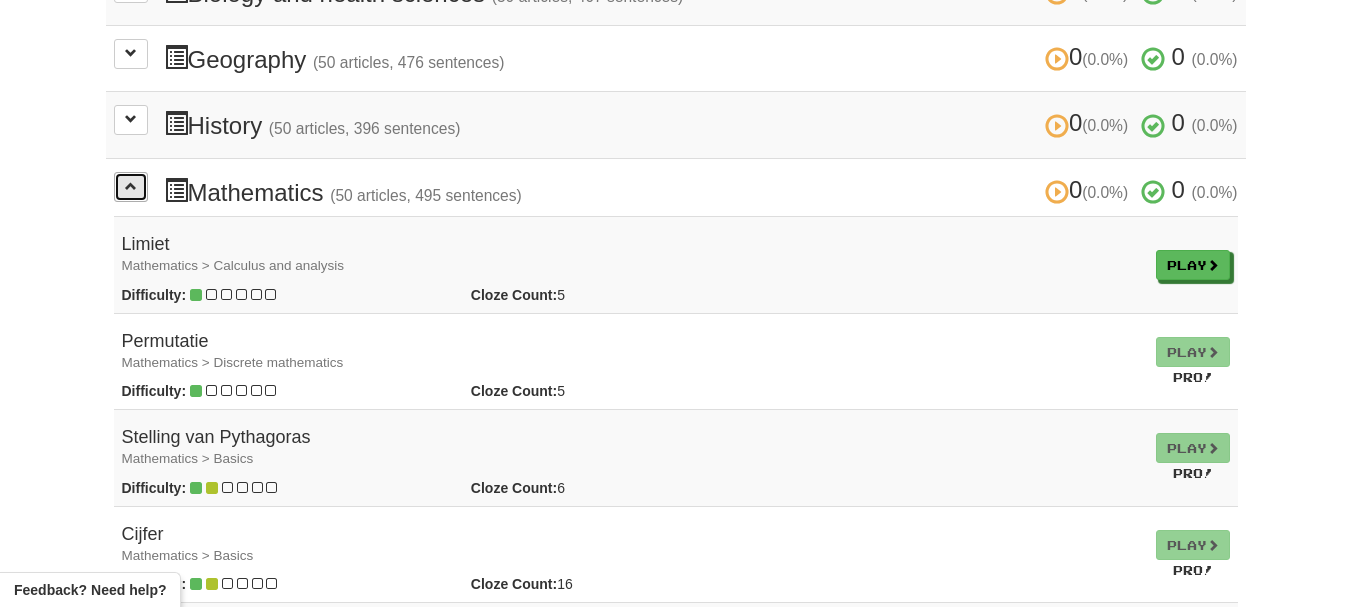 click at bounding box center (131, 186) 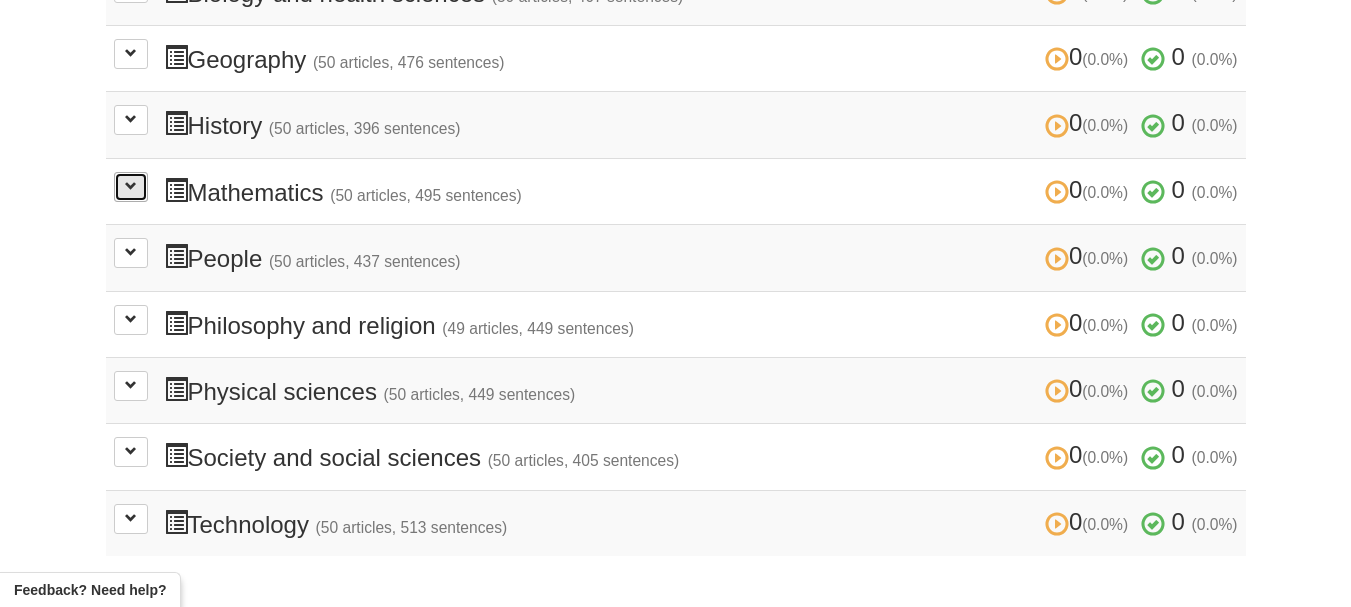 click at bounding box center (131, 187) 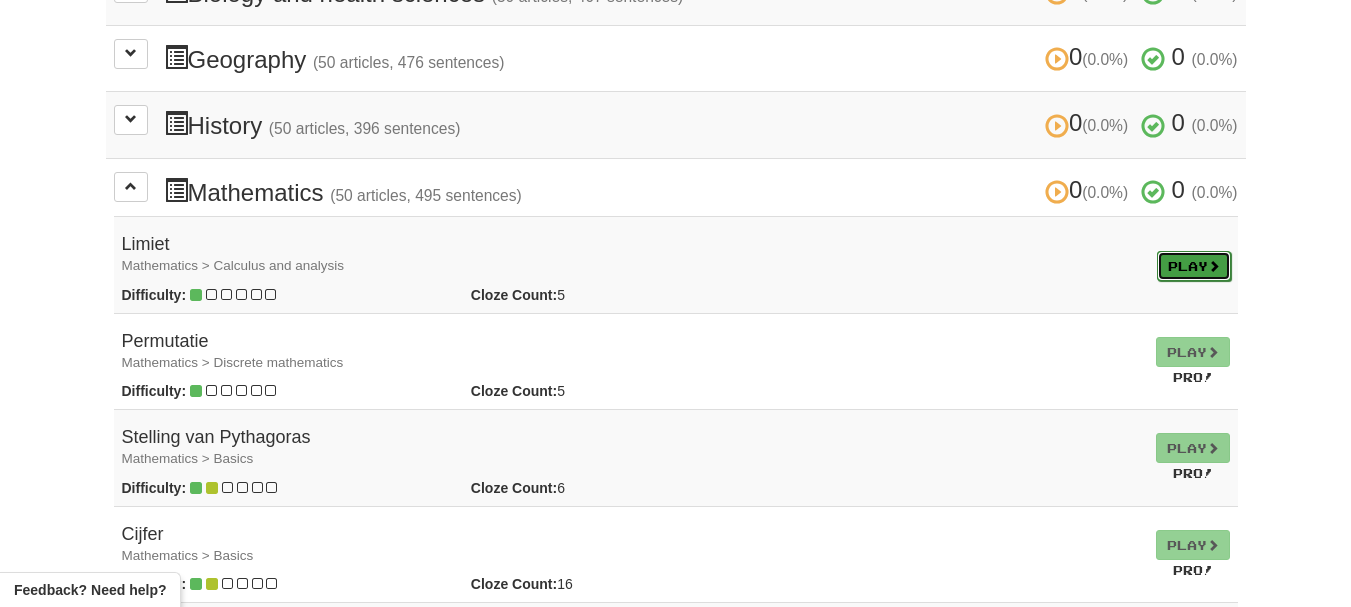 click on "Play" at bounding box center (1194, 266) 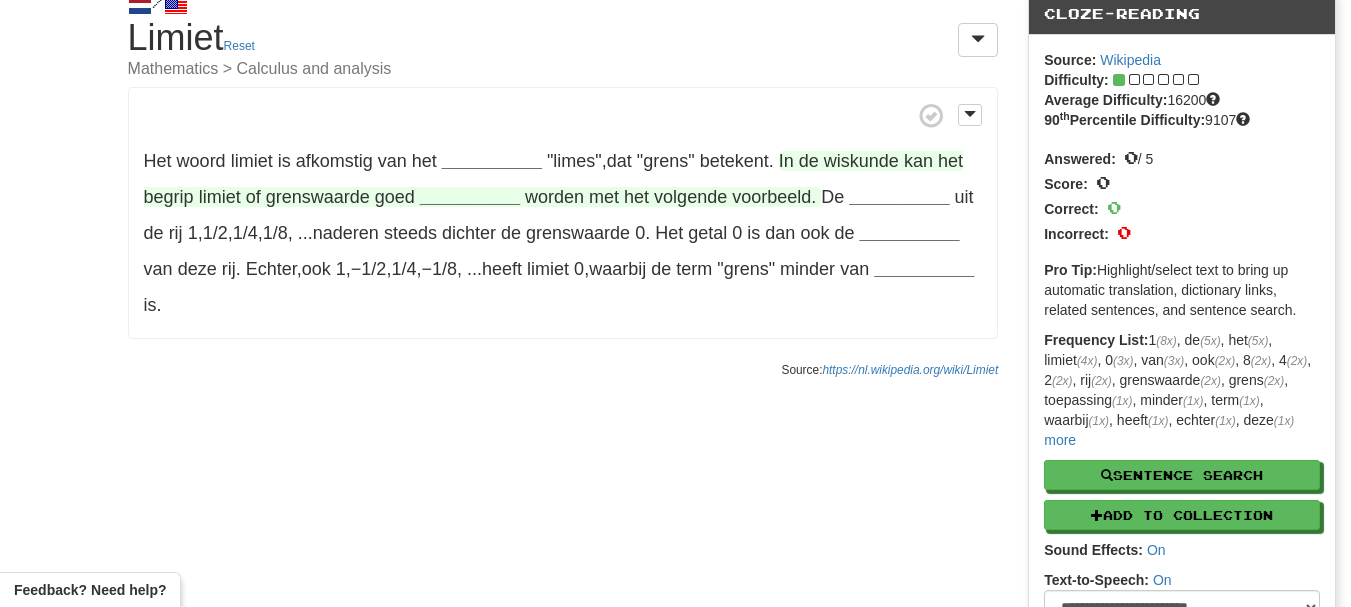 scroll, scrollTop: 0, scrollLeft: 0, axis: both 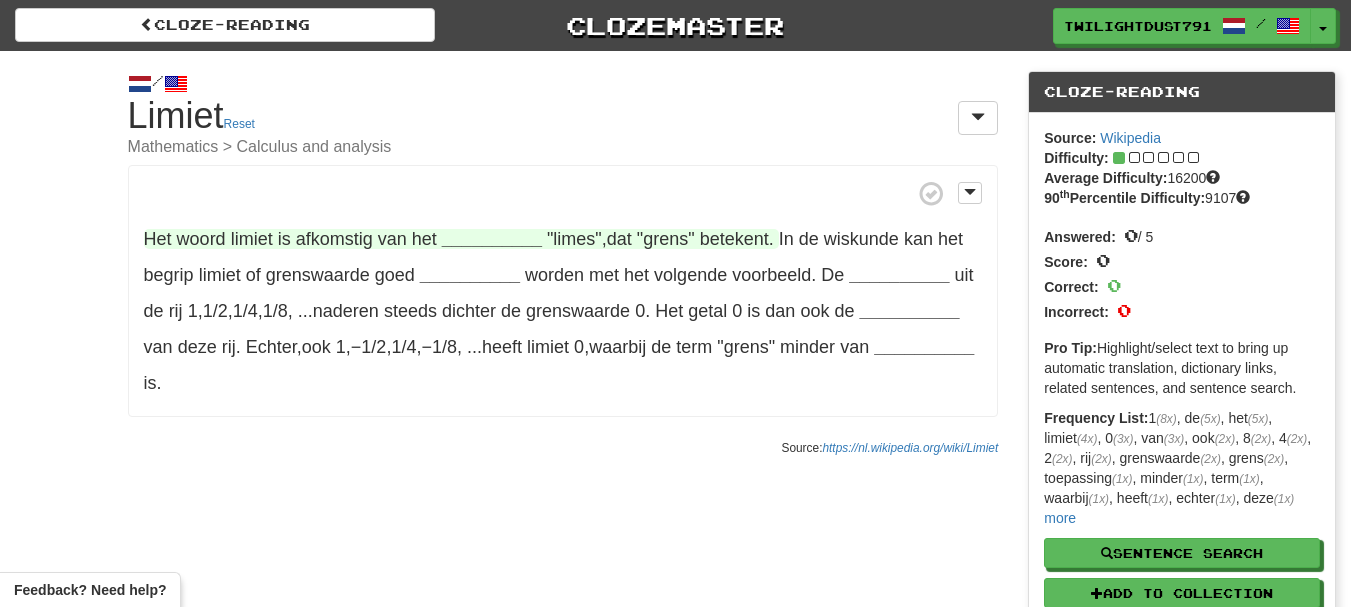click on "__________" at bounding box center [492, 239] 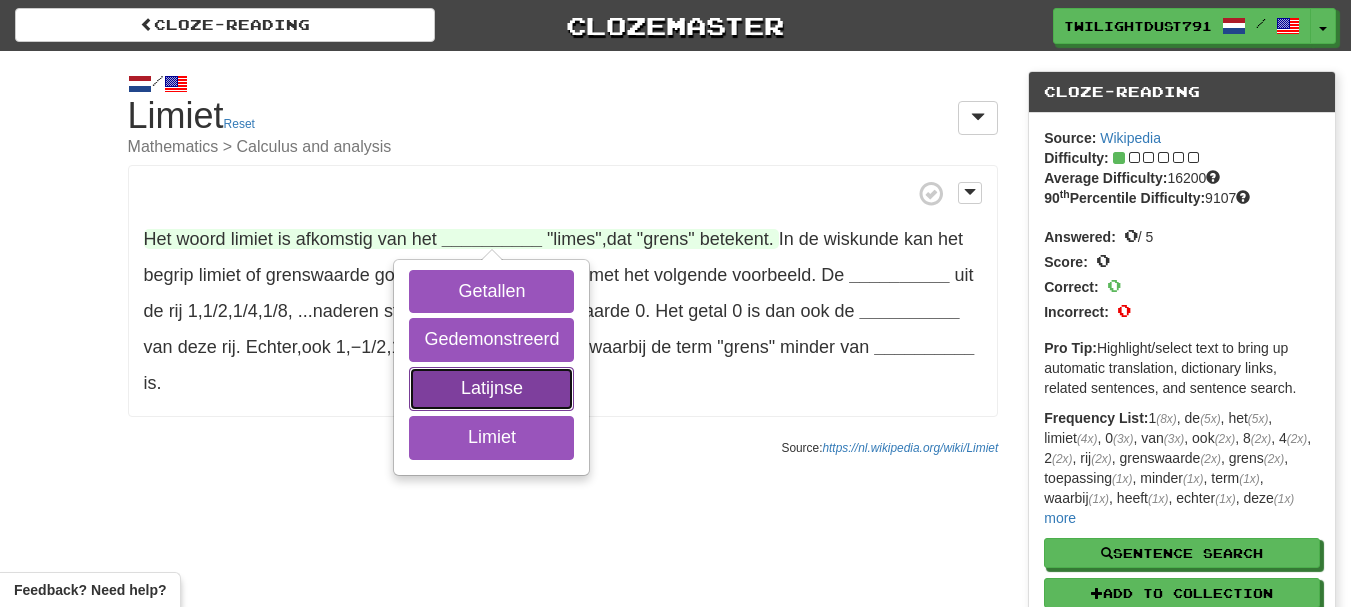 click on "Latijnse" at bounding box center [491, 389] 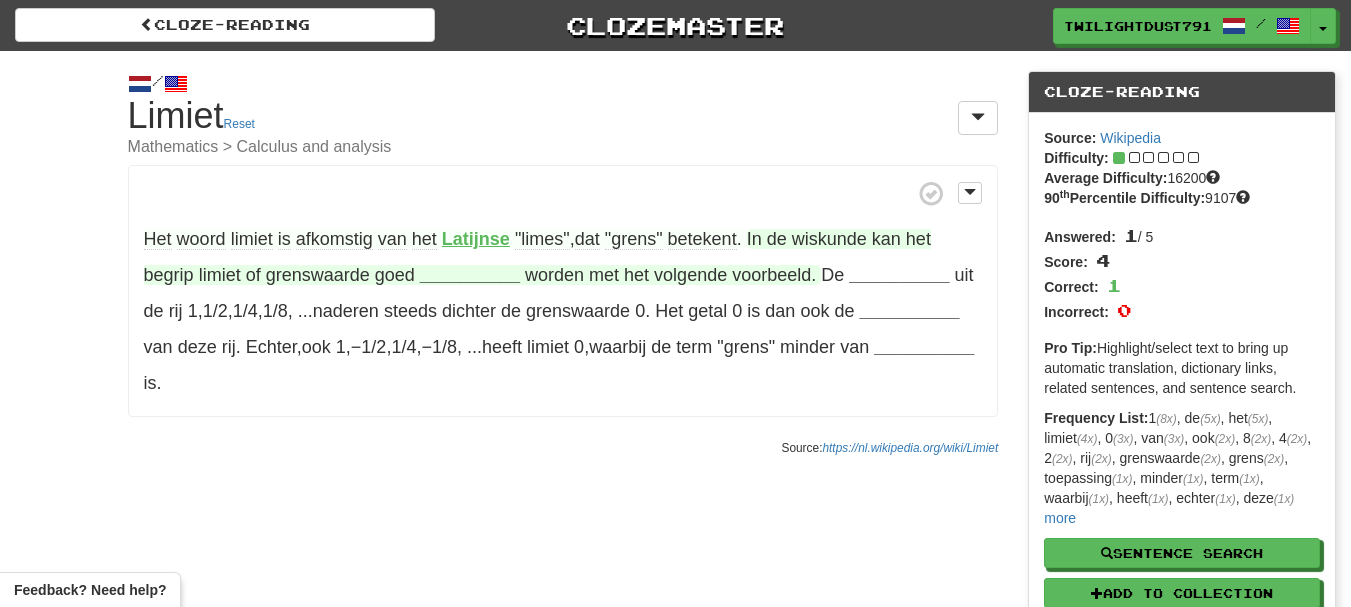 click on "__________" at bounding box center (470, 275) 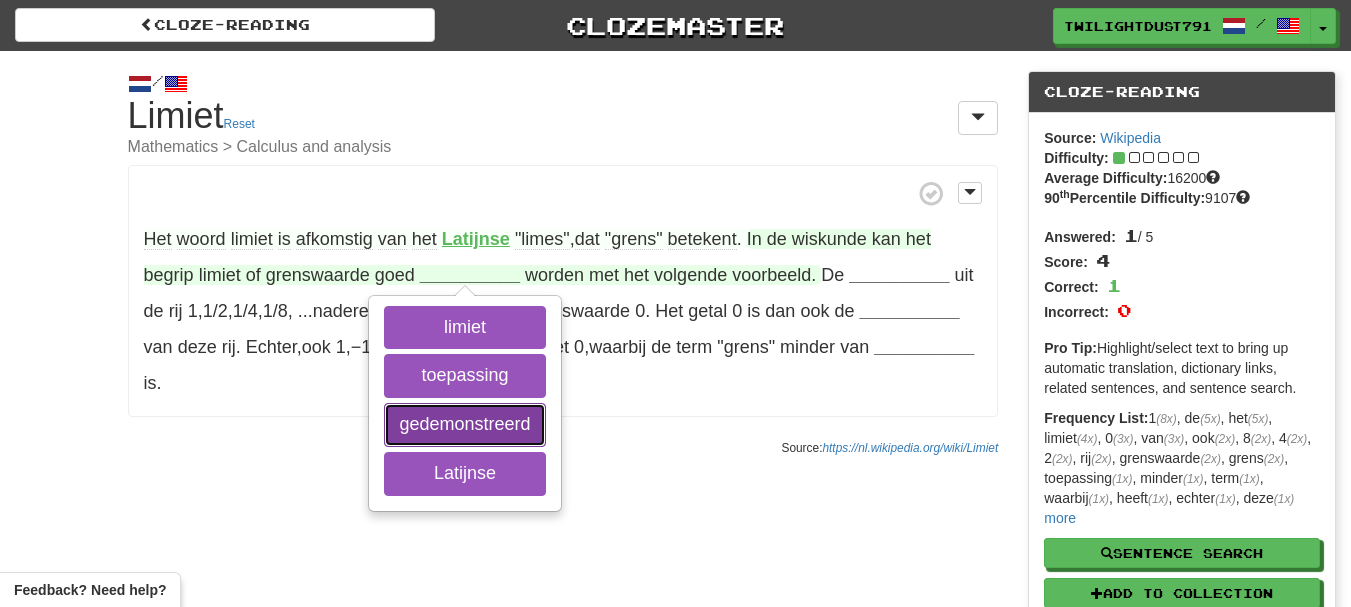 click on "gedemonstreerd" at bounding box center (464, 425) 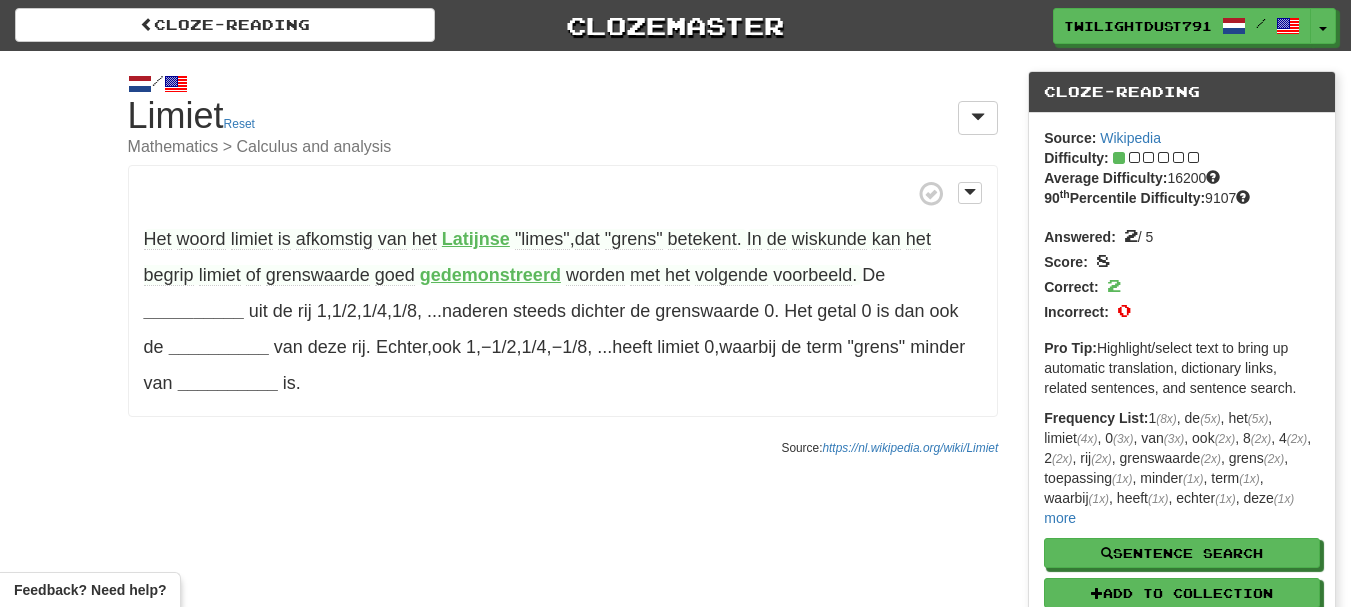 click on "Het   woord   limiet   is   afkomstig   van   het
Latijnse
"limes" ,  dat   "grens"   betekent .
In   de   wiskunde   kan   het   begrip   limiet   of   grenswaarde   goed
gedemonstreerd
worden   met   het   volgende   voorbeeld .
De
__________
uit   de   rij   1 ,  1/2 ,  1/4 ,  1/8 , ...  naderen   steeds   dichter   de   grenswaarde   0 .
Het   getal   0   is   dan   ook   de
__________
van   deze   rij .
Echter ,  ook   1 ,  −1/2 ,  1/4 ,  −1/8 , ...  heeft   limiet   0 ,  waarbij   de   term   "grens"   minder   van
__________
is ." at bounding box center (563, 291) 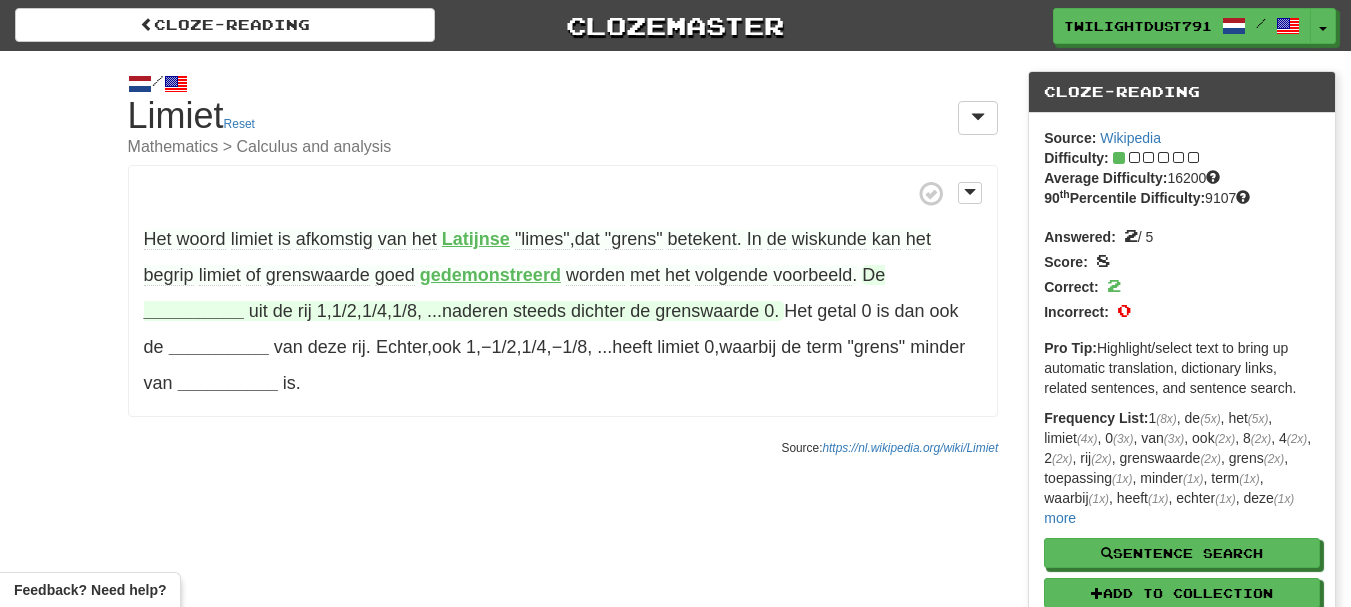 click on "__________" at bounding box center (194, 311) 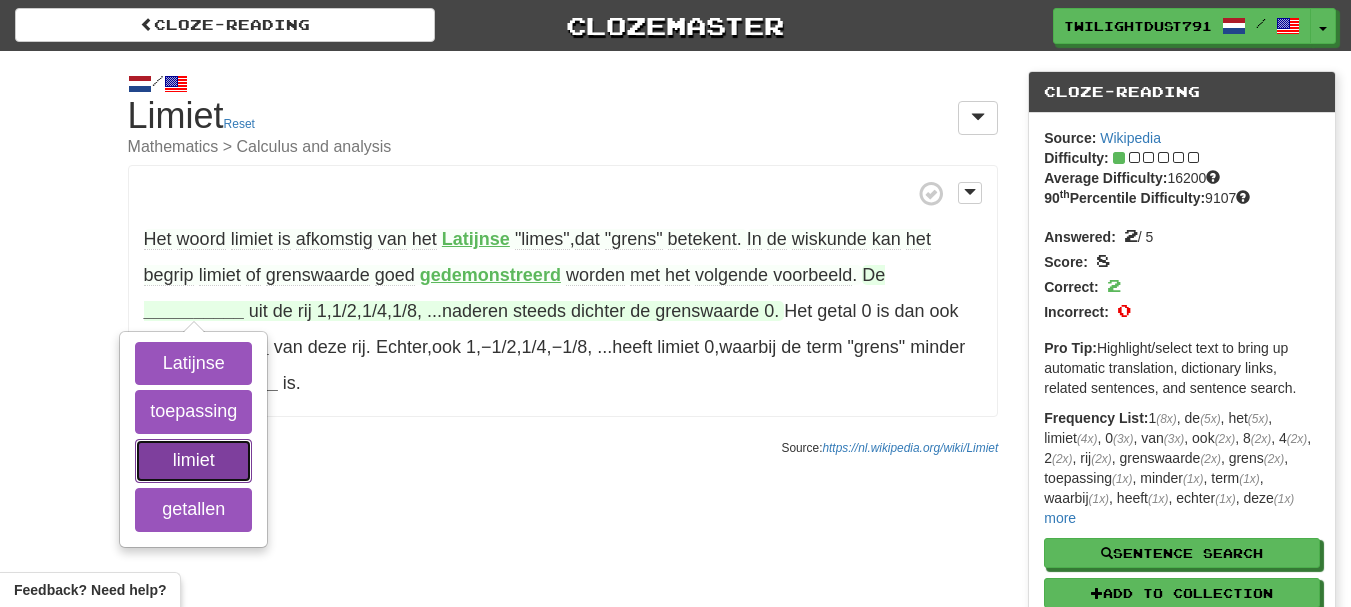 click on "limiet" at bounding box center [193, 461] 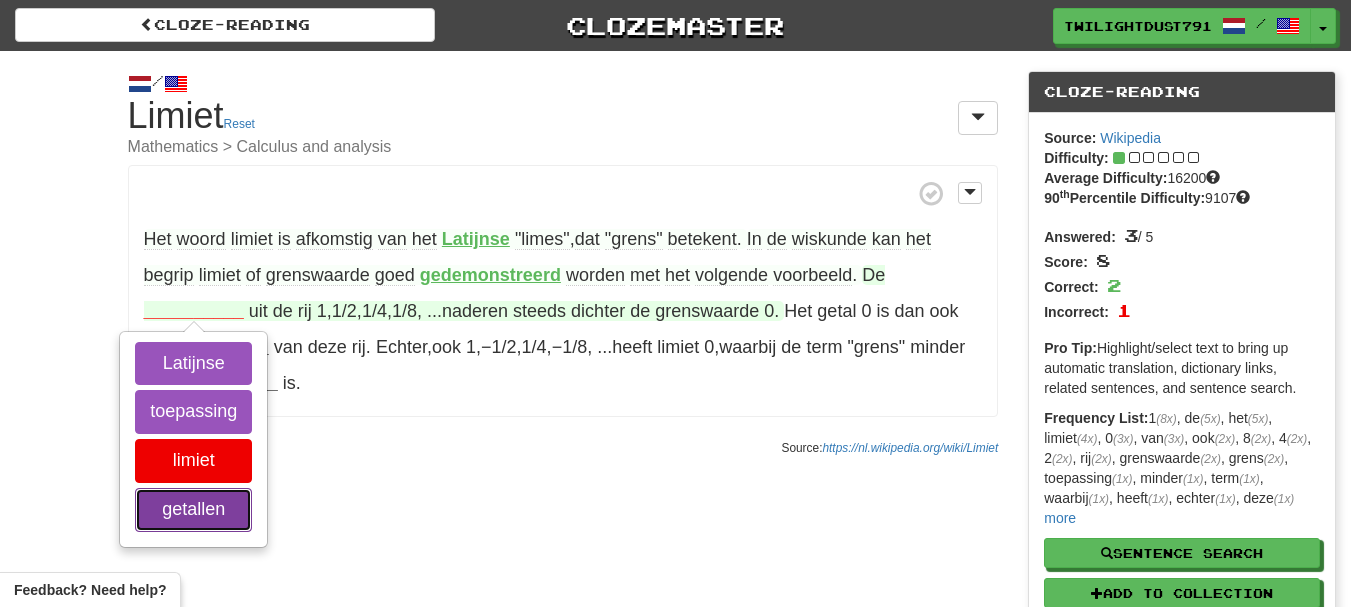 click on "getallen" at bounding box center [193, 510] 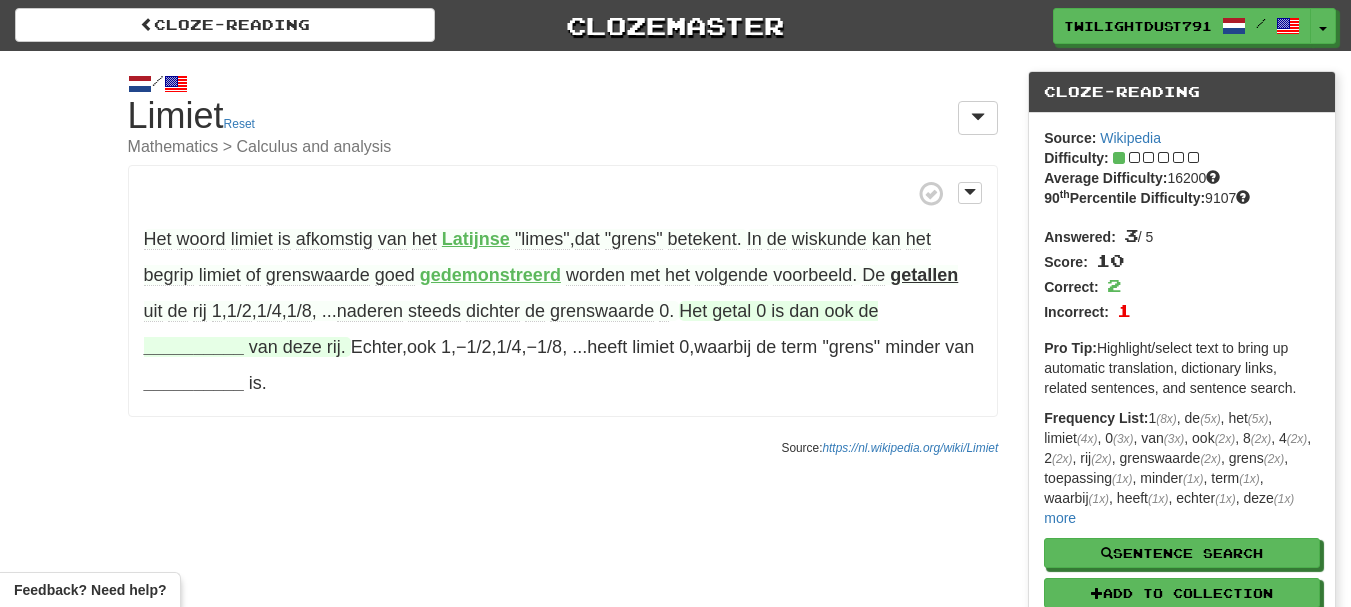 click on "__________" at bounding box center [194, 347] 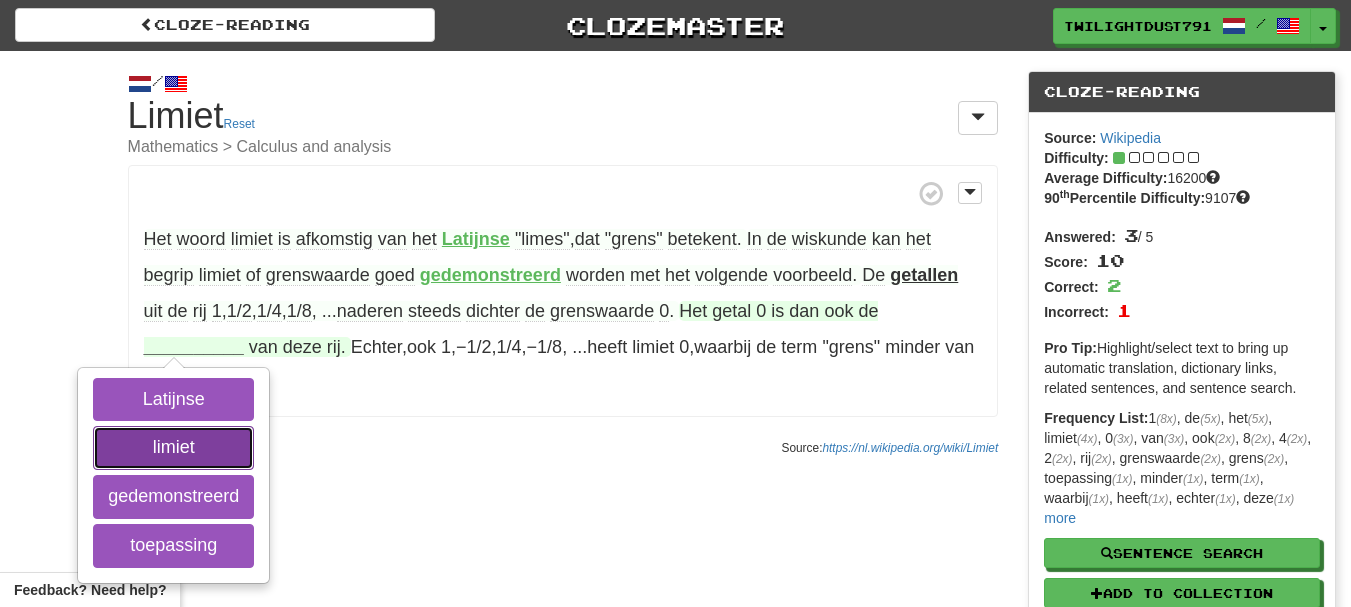 click on "limiet" at bounding box center [173, 448] 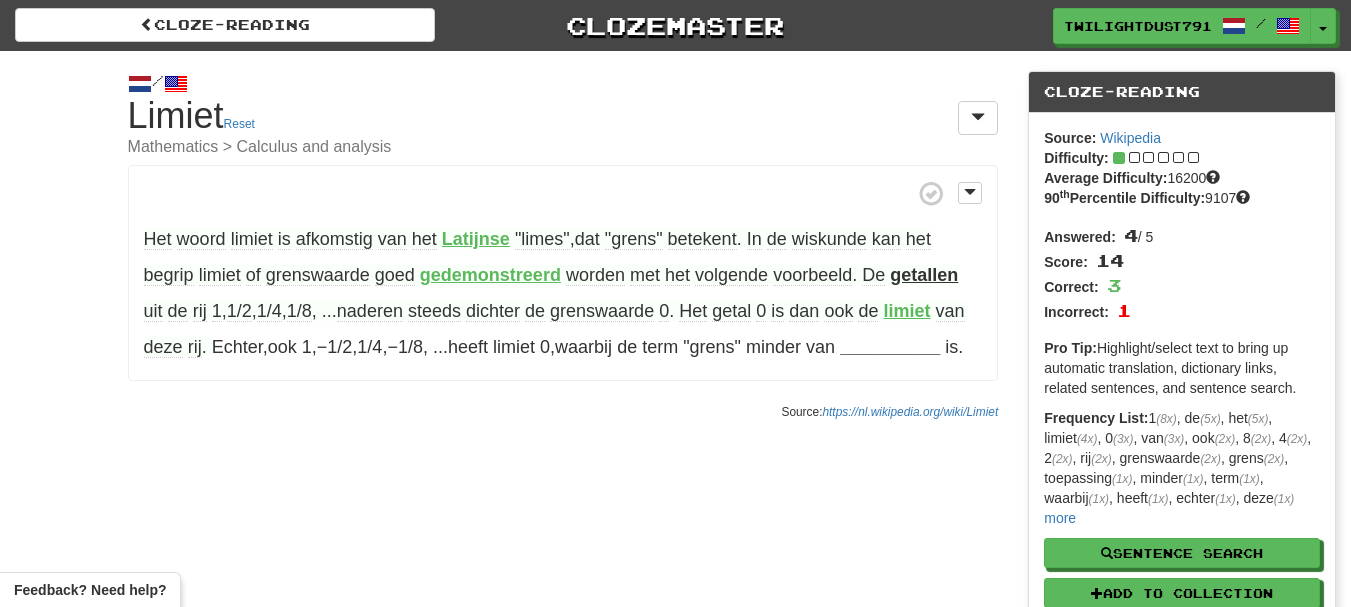 click on "Het   woord   limiet   is   afkomstig   van   het
Latijnse
"limes" ,  dat   "grens"   betekent .
In   de   wiskunde   kan   het   begrip   limiet   of   grenswaarde   goed
gedemonstreerd
worden   met   het   volgende   voorbeeld .
De
getallen
uit   de   rij   1 ,  1/2 ,  1/4 ,  1/8 , ...  naderen   steeds   dichter   de   grenswaarde   0 .
Het   getal   0   is   dan   ook   de
limiet
van   deze   rij .
Echter ,  ook   1 ,  −1/2 ,  1/4 ,  −1/8 , ...  heeft   limiet   0 ,  waarbij   de   term   "grens"   minder   van
__________
is ." at bounding box center (563, 273) 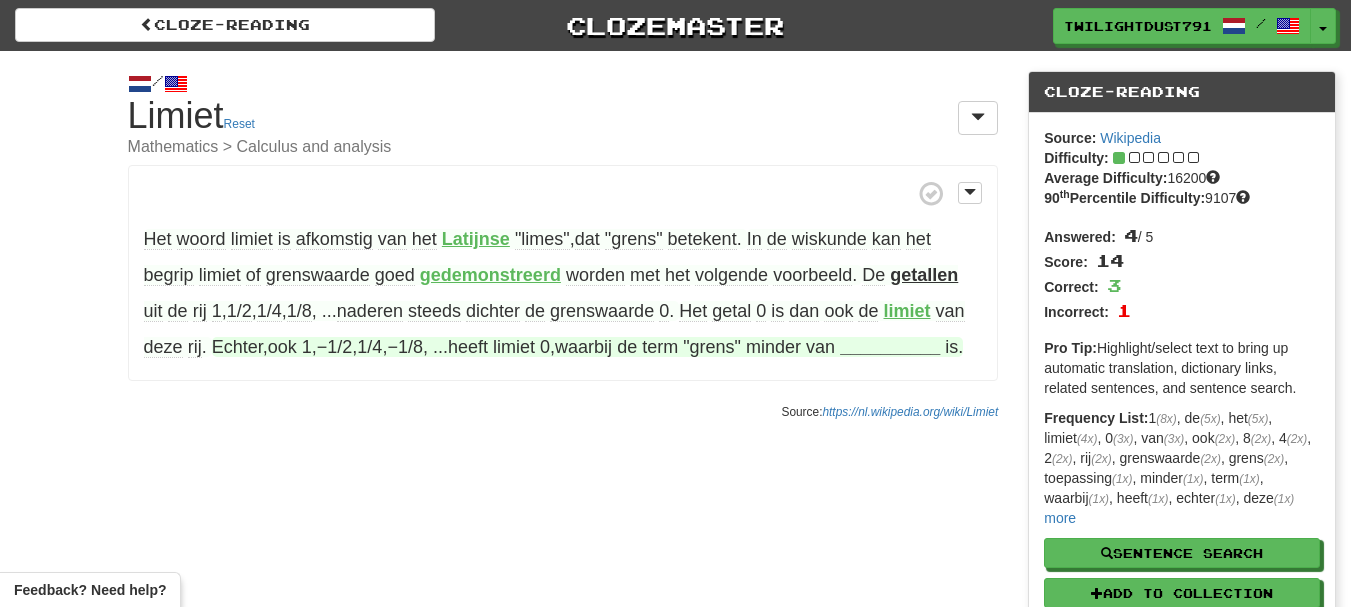 click on "__________" at bounding box center [890, 347] 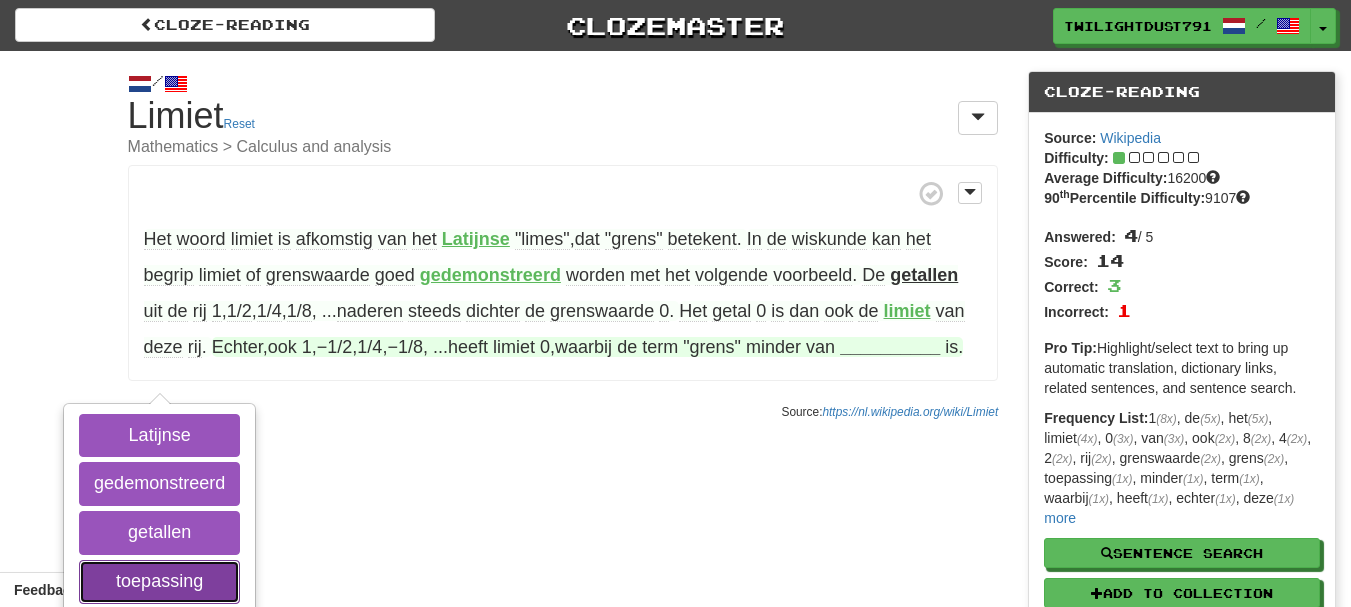 click on "toepassing" at bounding box center (159, 582) 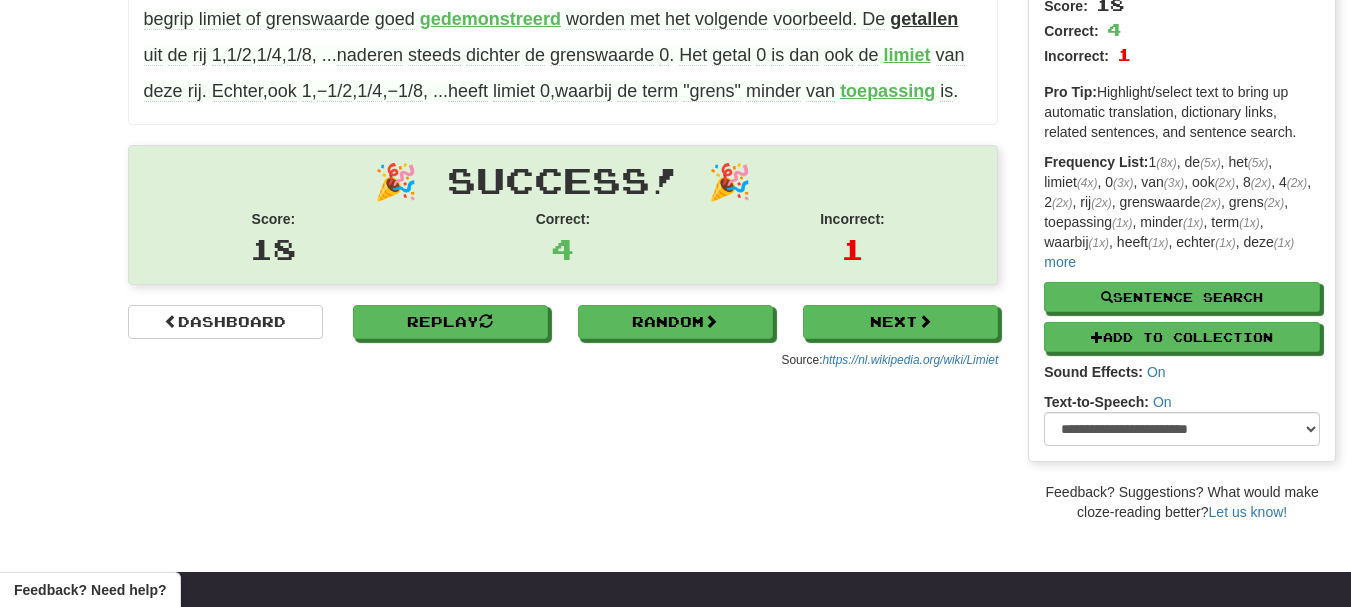 scroll, scrollTop: 400, scrollLeft: 0, axis: vertical 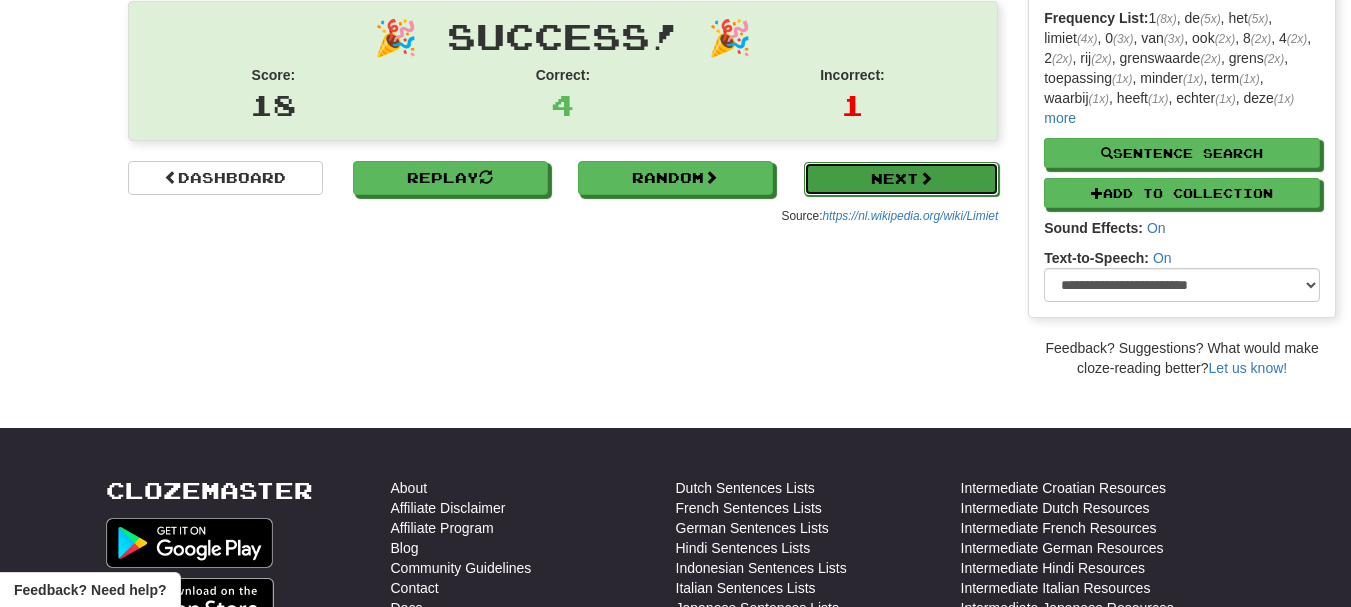 click on "Next" at bounding box center (901, 179) 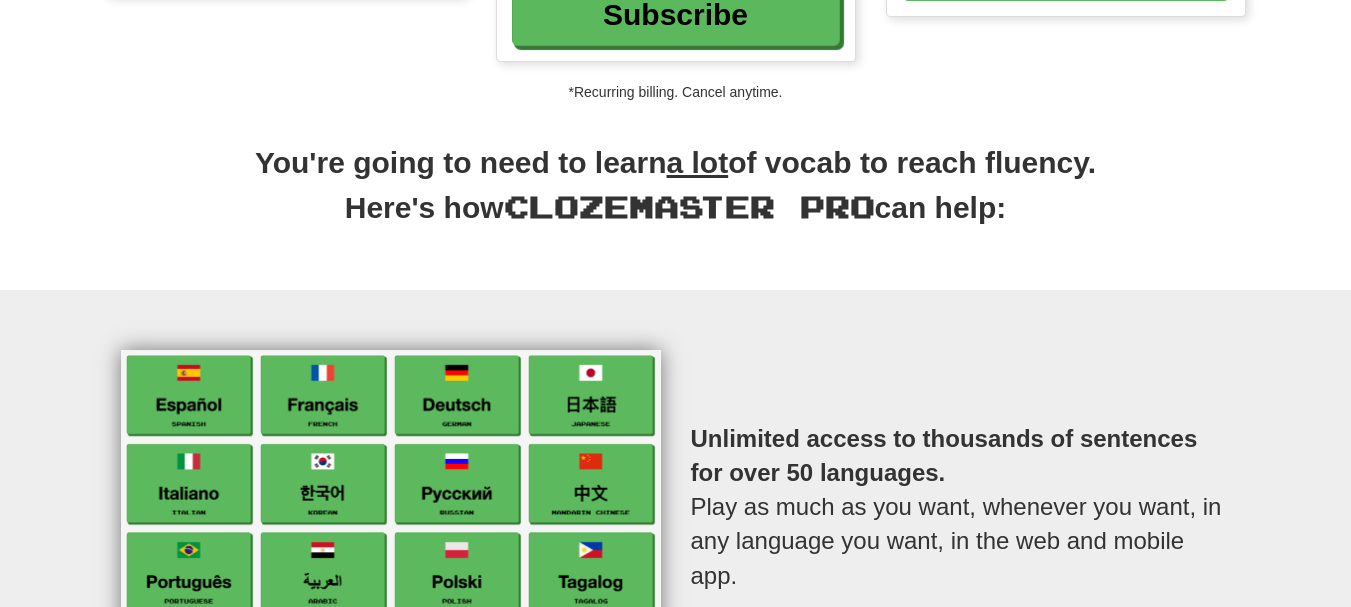 scroll, scrollTop: 400, scrollLeft: 0, axis: vertical 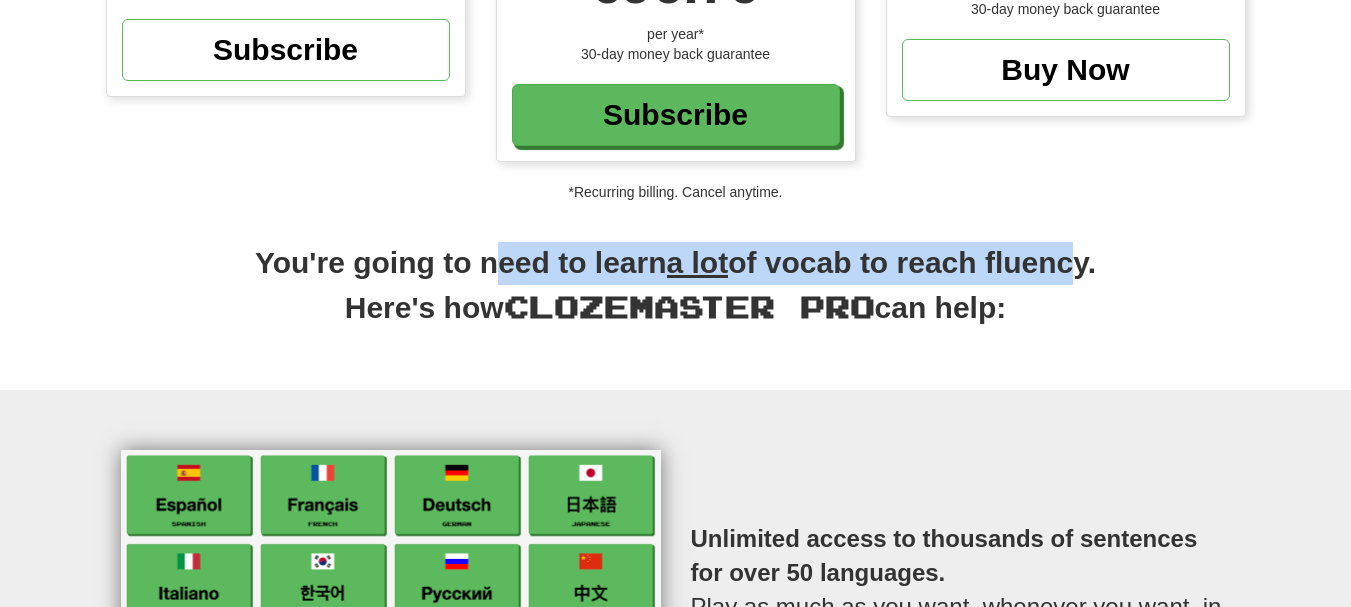 drag, startPoint x: 475, startPoint y: 270, endPoint x: 1056, endPoint y: 271, distance: 581.00085 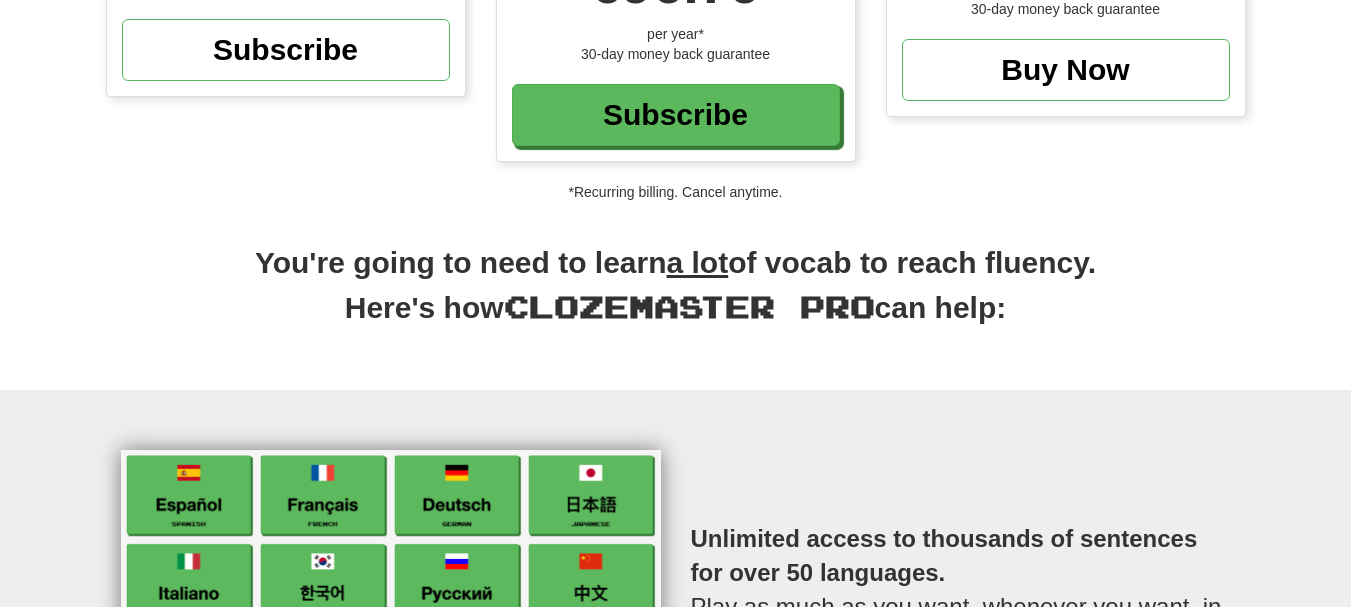 click on "You're going to need to learn  a lot  of vocab to reach fluency.
Here's how
Clozemaster Pro
can help:" at bounding box center [676, 296] 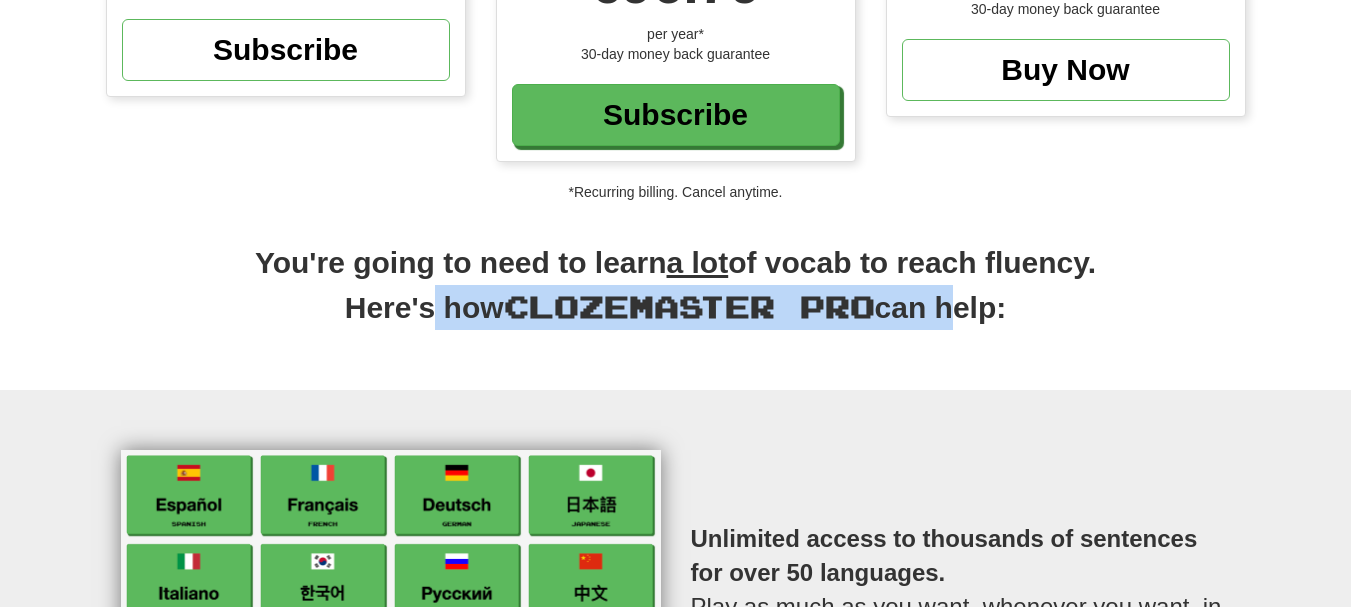 drag, startPoint x: 417, startPoint y: 303, endPoint x: 977, endPoint y: 304, distance: 560.0009 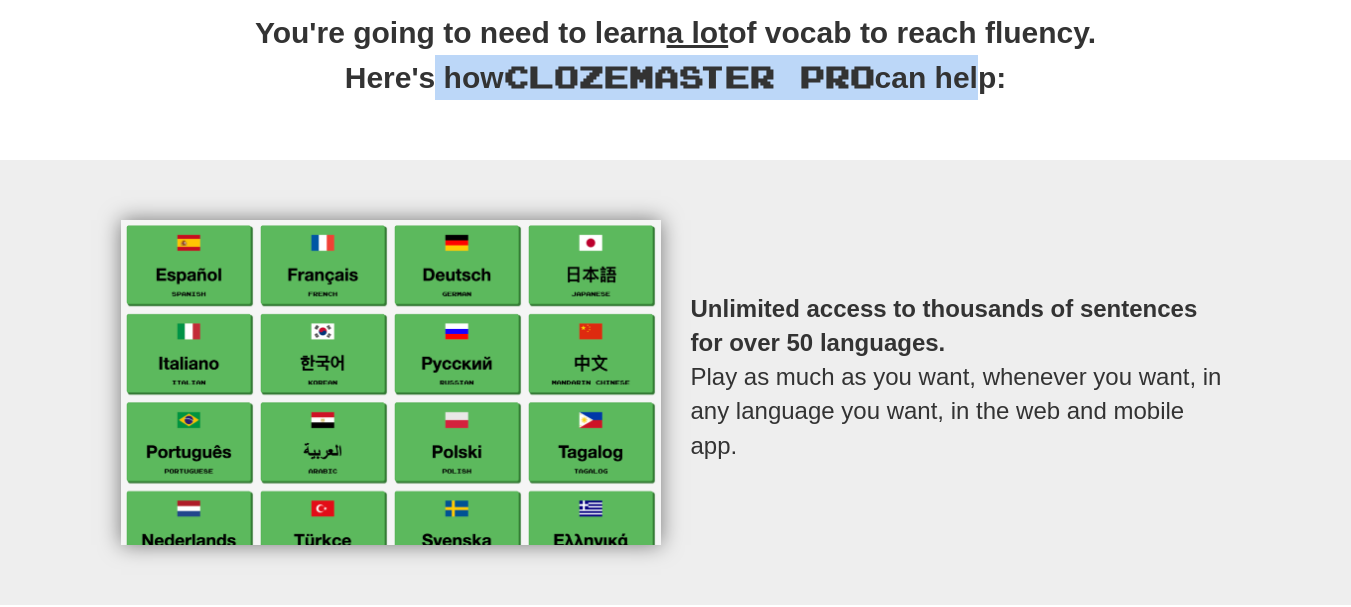 scroll, scrollTop: 700, scrollLeft: 0, axis: vertical 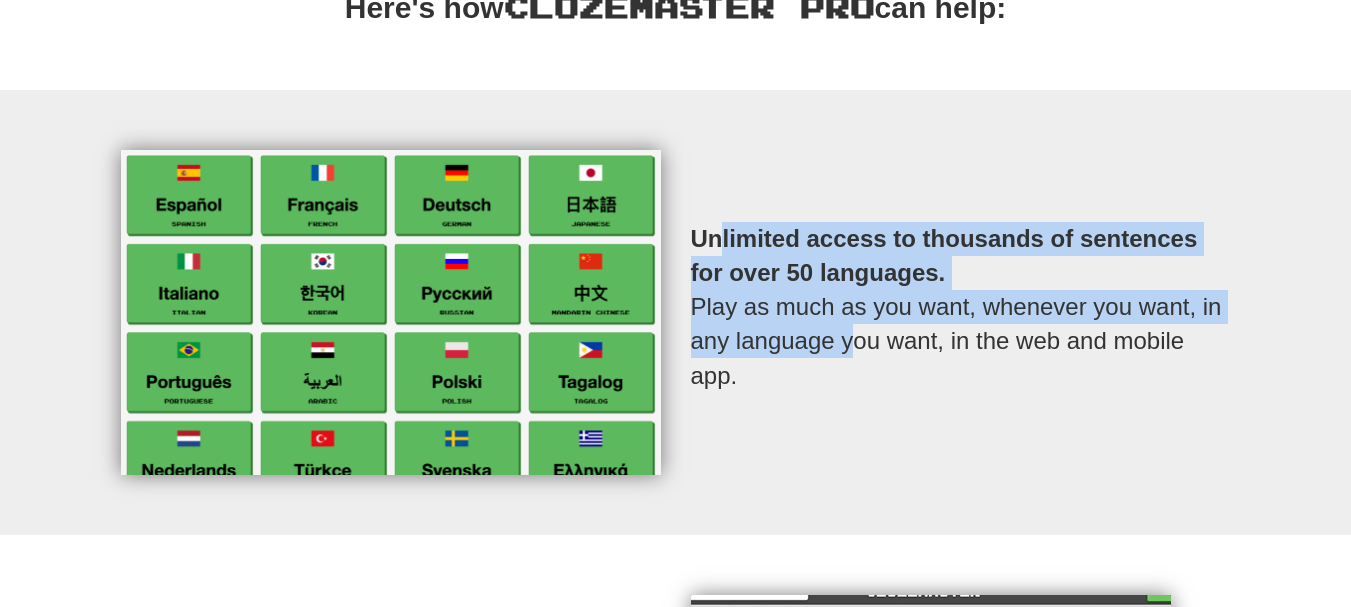 drag, startPoint x: 731, startPoint y: 231, endPoint x: 841, endPoint y: 345, distance: 158.41718 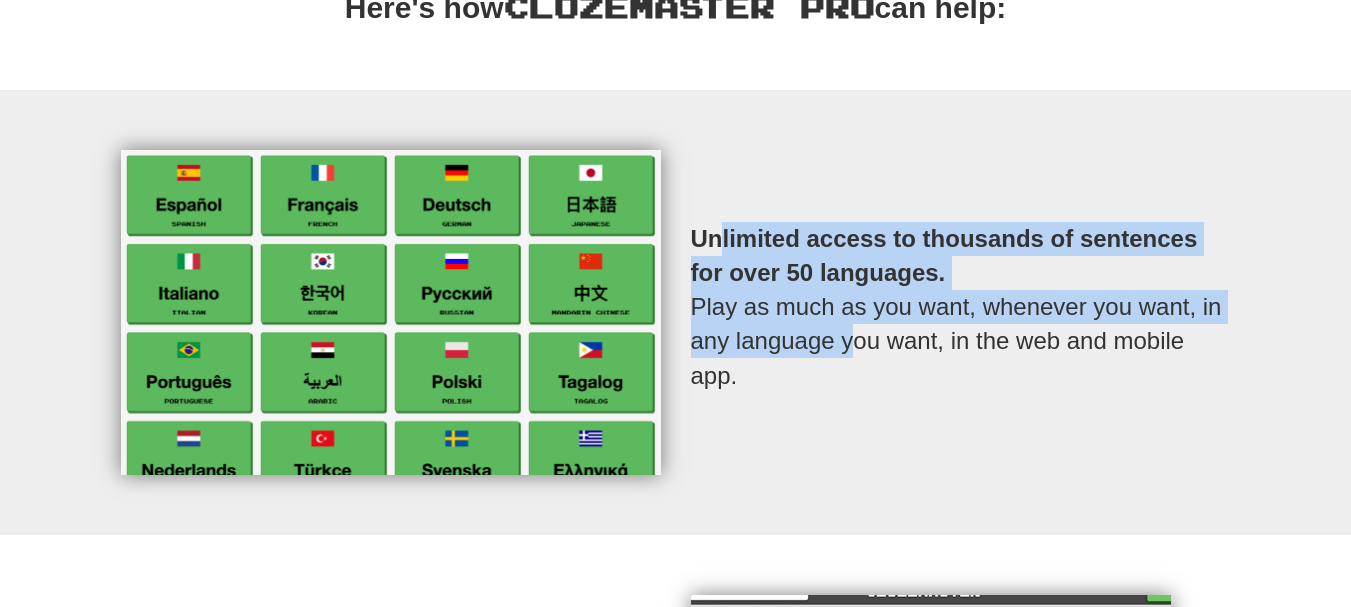 click on "Unlimited access to thousands of sentences for over 50 languages.
Play as much as you want, whenever you want, in any language you want, in the web and mobile app." at bounding box center (961, 307) 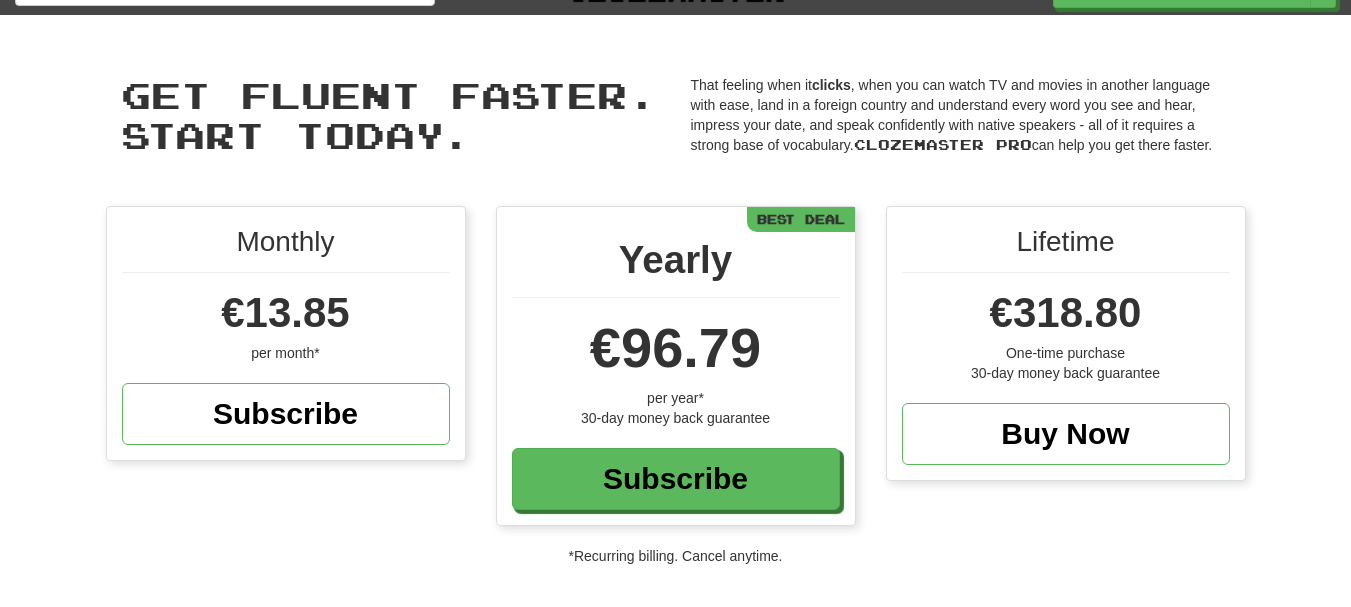 scroll, scrollTop: 0, scrollLeft: 0, axis: both 